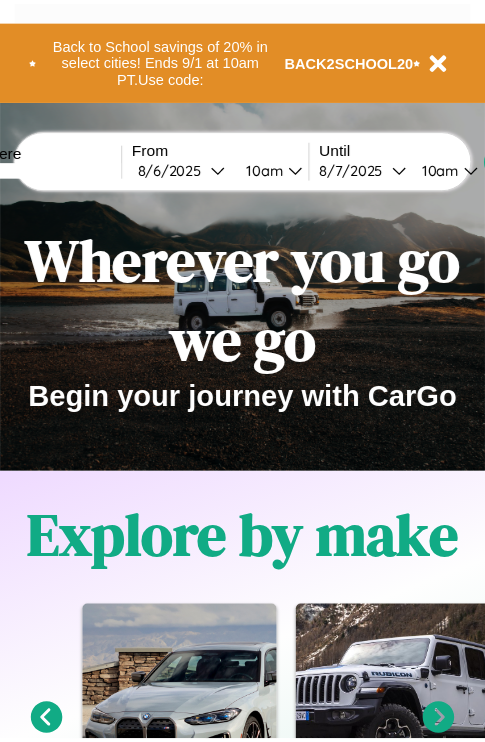scroll, scrollTop: 0, scrollLeft: 0, axis: both 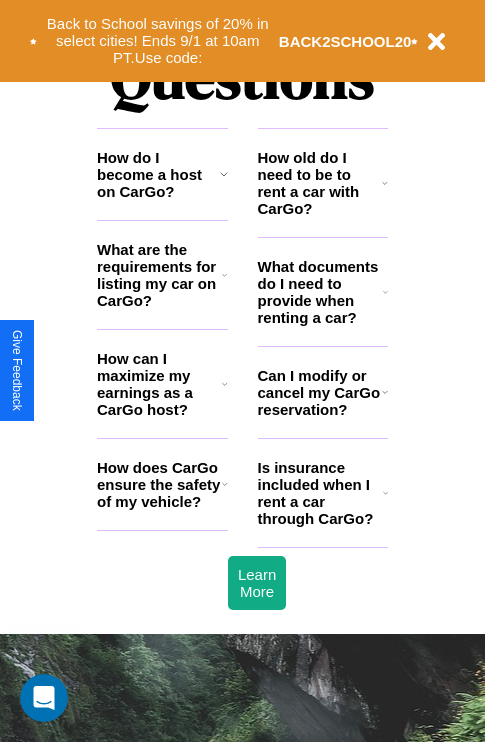 click on "Is insurance included when I rent a car through CarGo?" at bounding box center (320, 493) 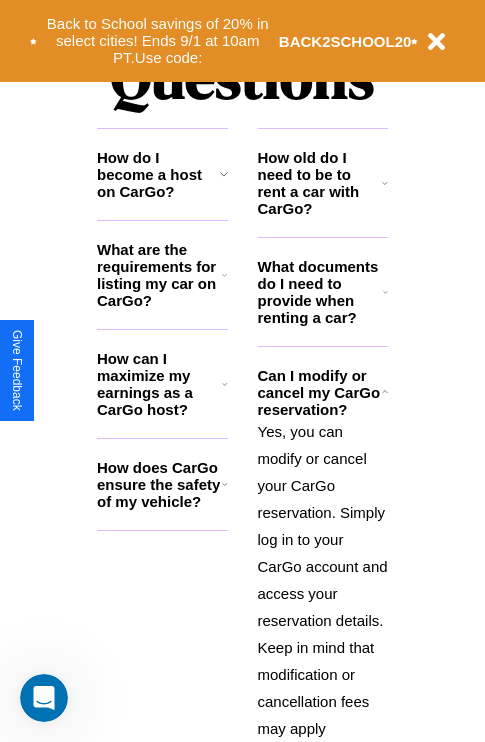 click on "What documents do I need to provide when renting a car?" at bounding box center [321, 292] 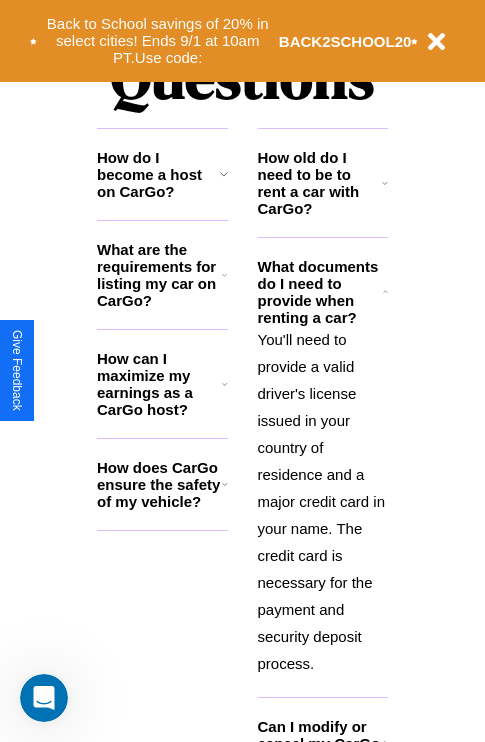 click on "How can I maximize my earnings as a CarGo host?" at bounding box center [159, 384] 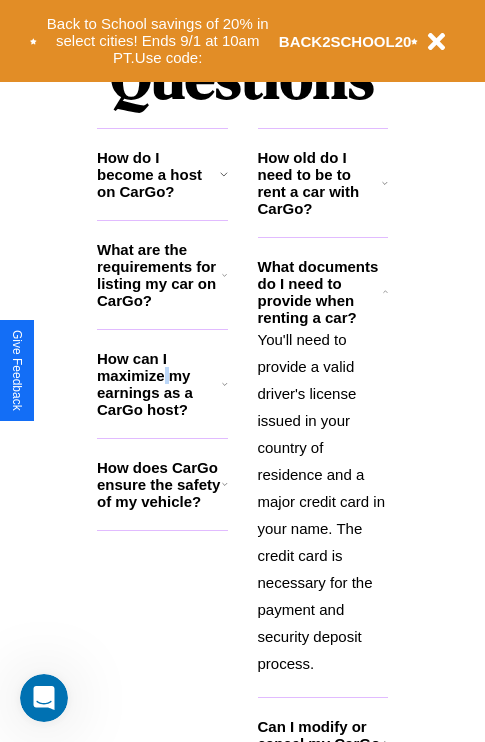 scroll, scrollTop: 3018, scrollLeft: 0, axis: vertical 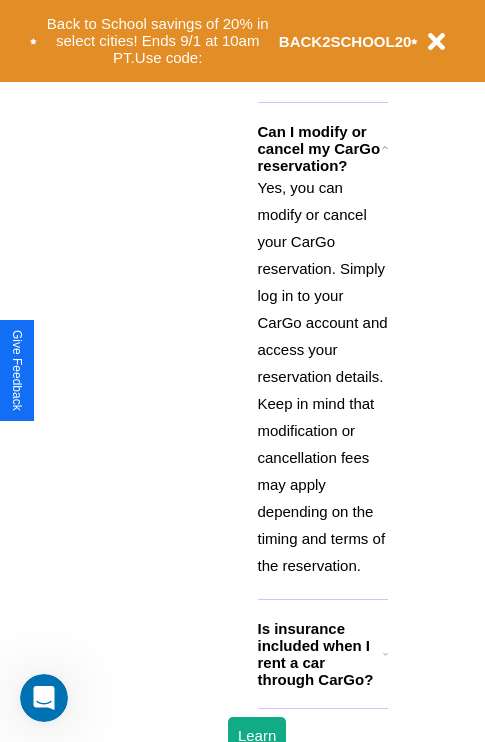 click on "Is insurance included when I rent a car through CarGo?" at bounding box center (320, 654) 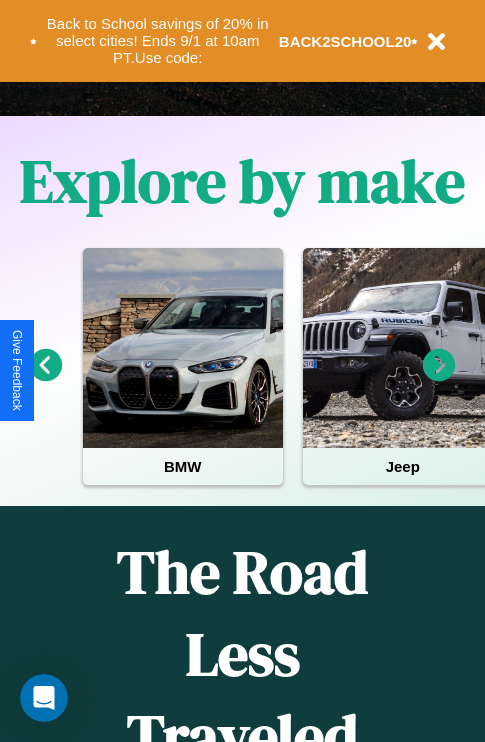 scroll, scrollTop: 308, scrollLeft: 0, axis: vertical 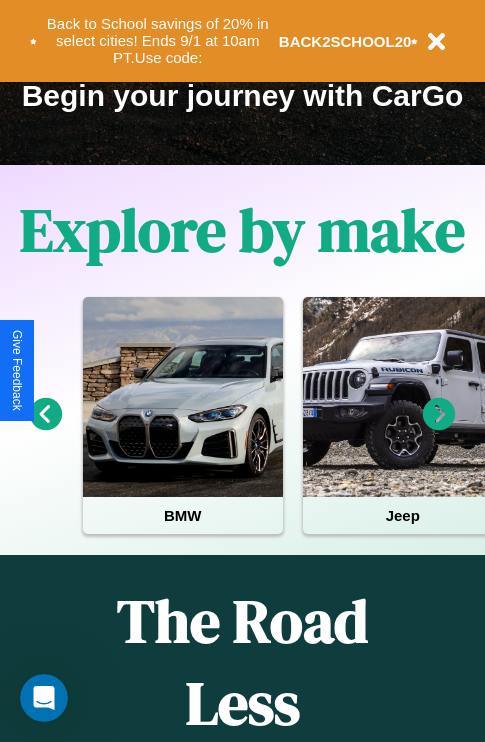 click 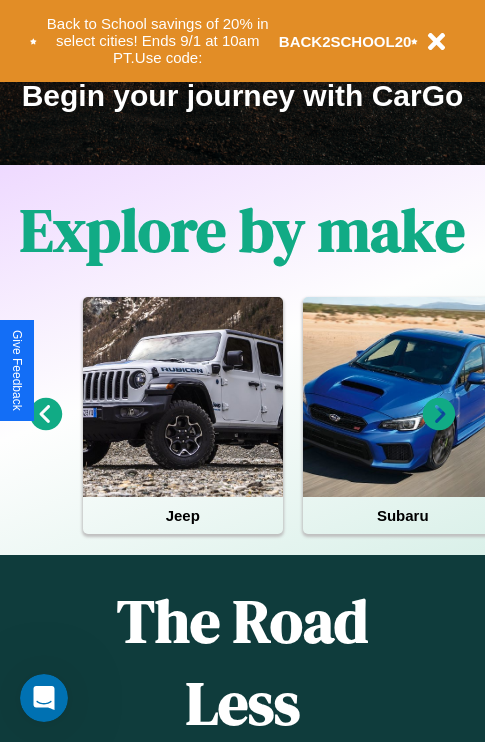 click 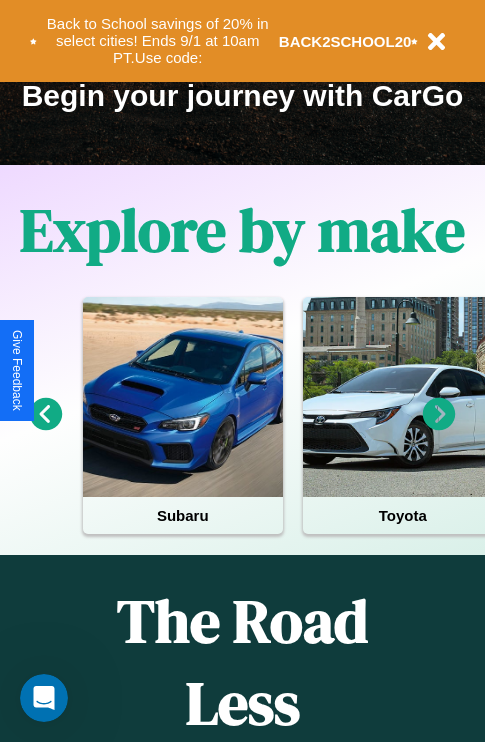 click 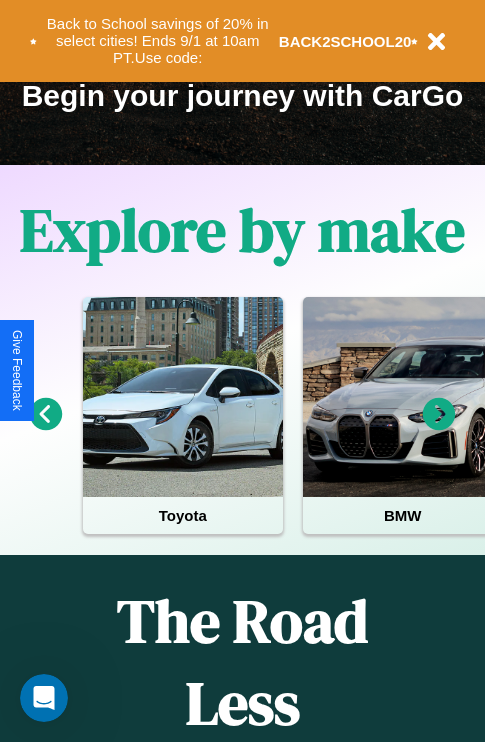 click 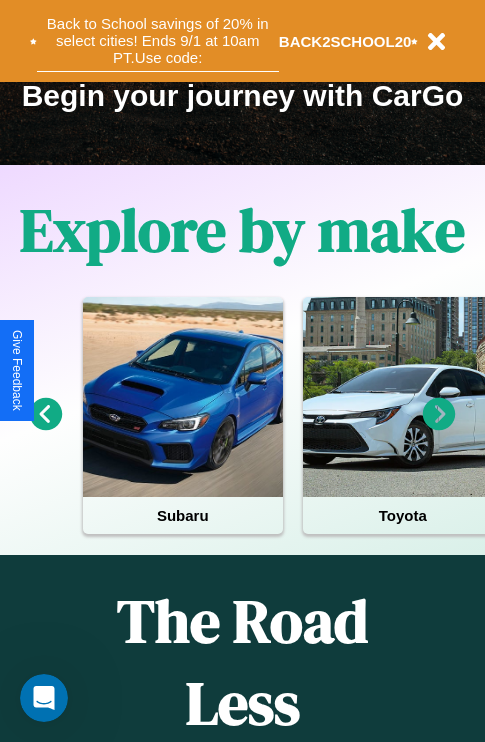 click on "Back to School savings of 20% in select cities! Ends 9/1 at 10am PT.  Use code:" at bounding box center (158, 41) 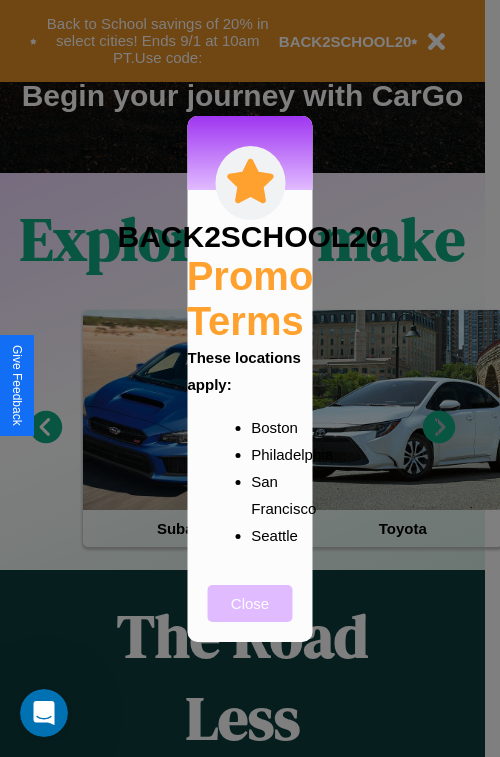 click on "Close" at bounding box center [250, 603] 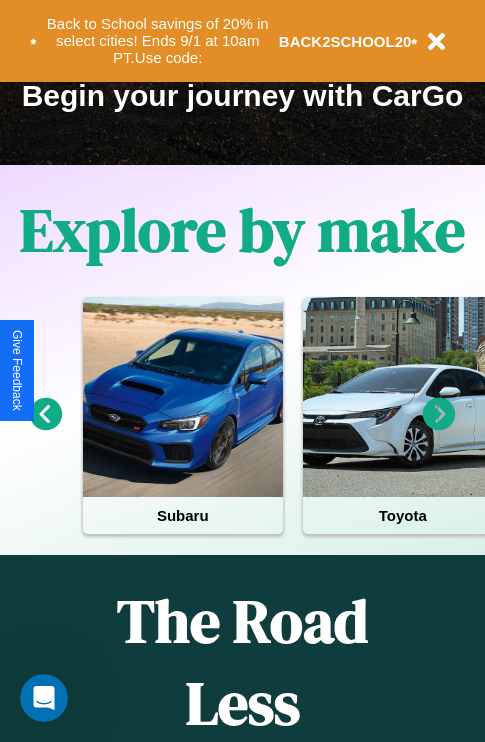click 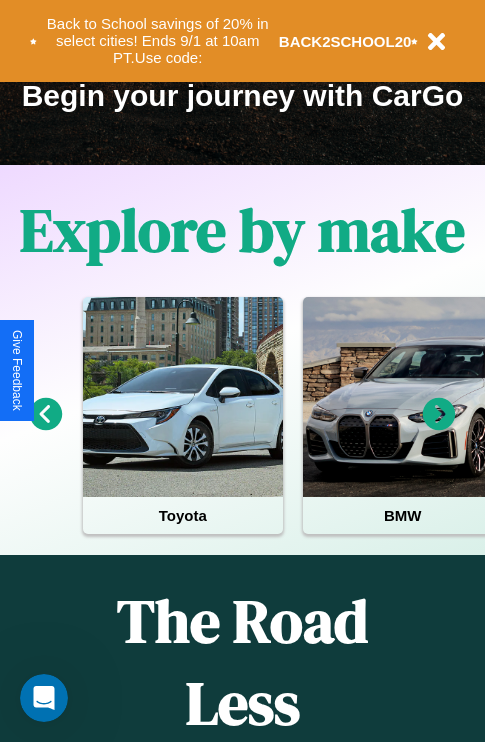 click 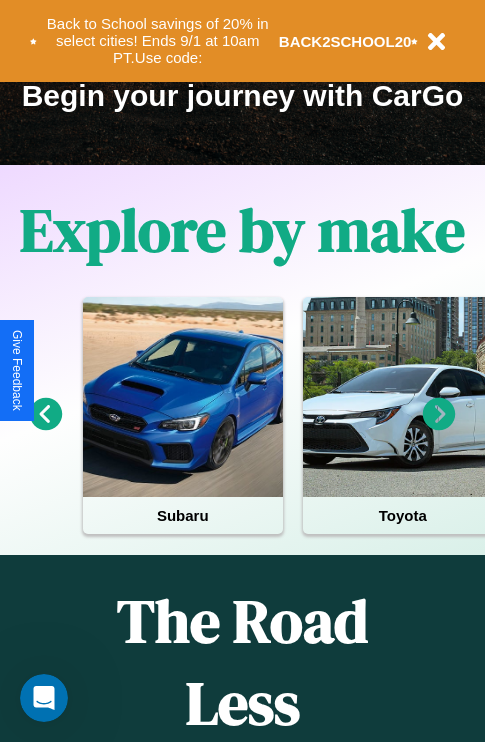 click 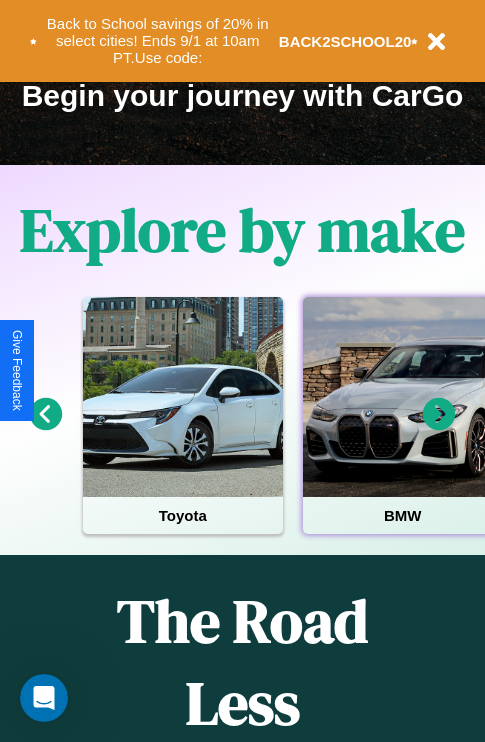 click at bounding box center (403, 397) 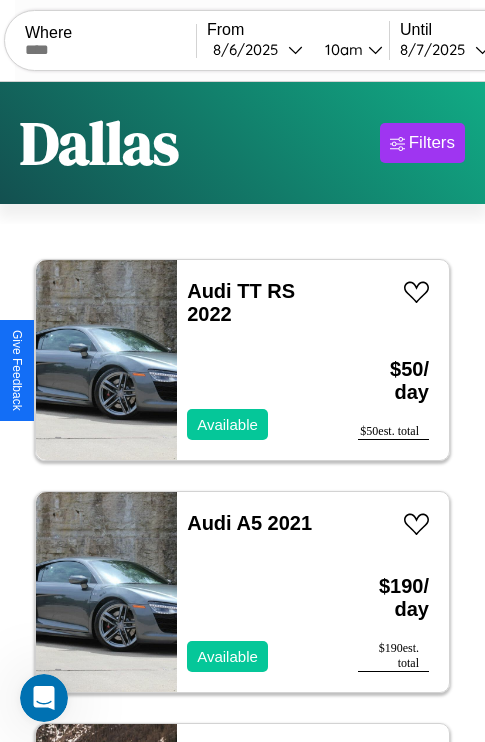 scroll, scrollTop: 79, scrollLeft: 0, axis: vertical 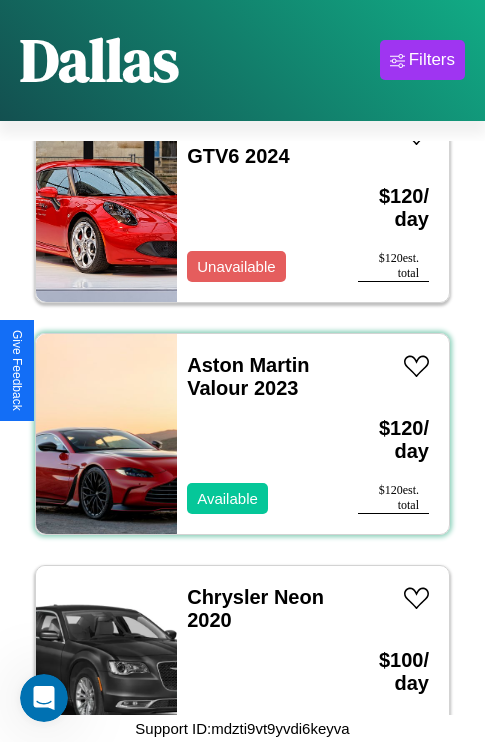 click on "Aston Martin   Valour   2023 Available" at bounding box center [257, 434] 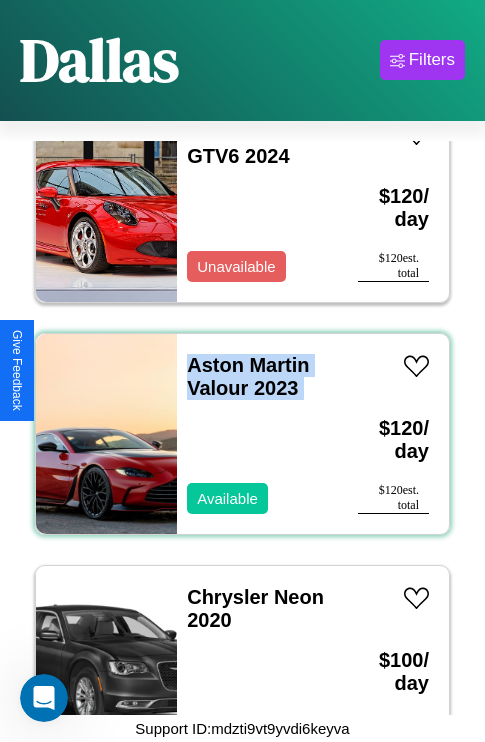 click on "Aston Martin   Valour   2023 Available" at bounding box center [257, 434] 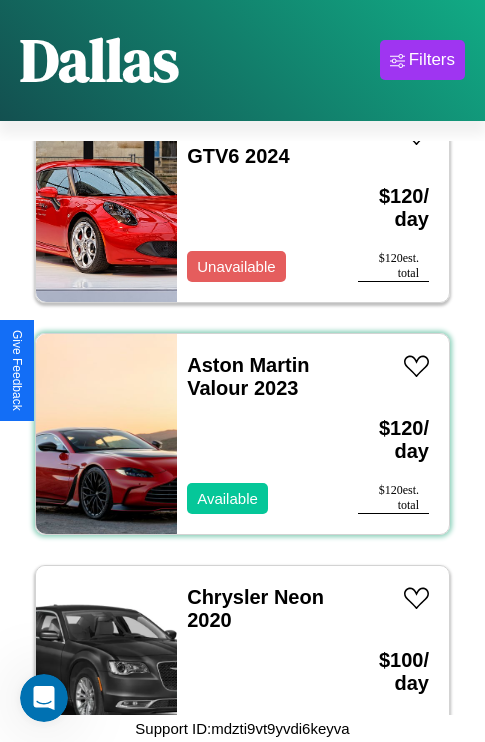 click on "Aston Martin   Valour   2023 Available" at bounding box center (257, 434) 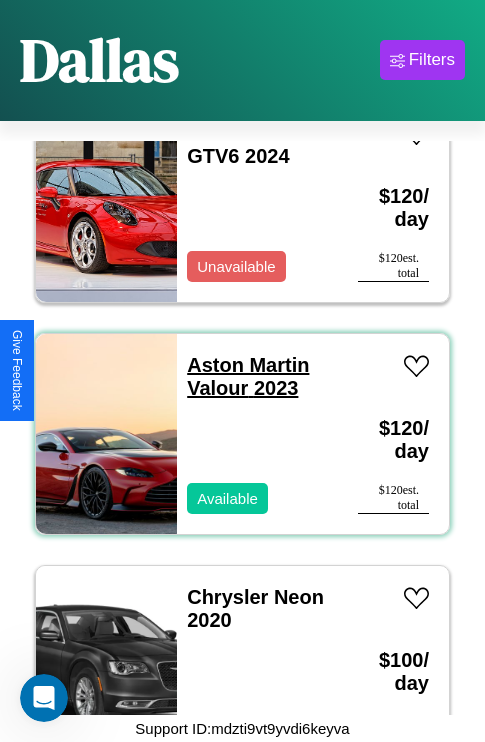 click on "Aston Martin   Valour   2023" at bounding box center [248, 376] 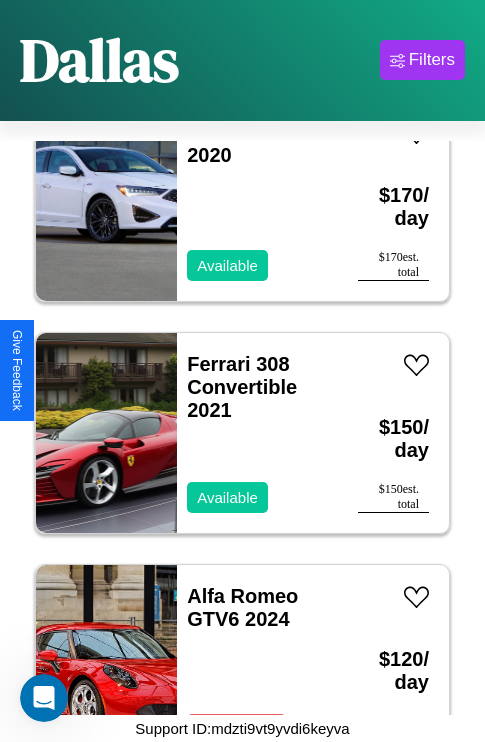 scroll, scrollTop: 1003, scrollLeft: 0, axis: vertical 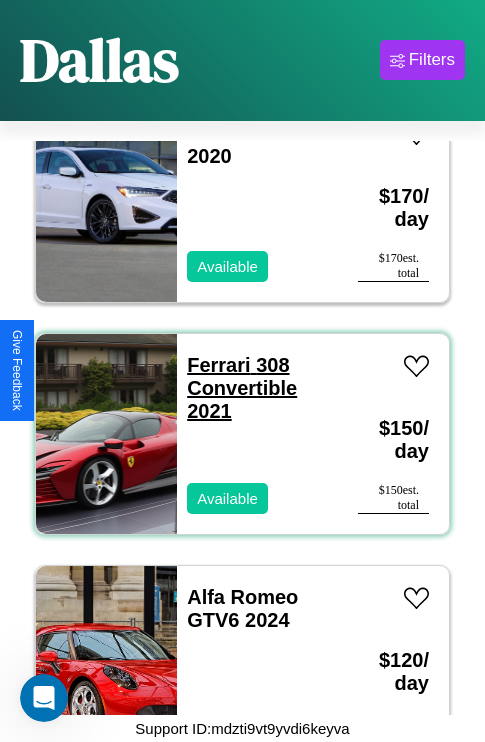click on "Ferrari   308 Convertible   2021" at bounding box center [242, 388] 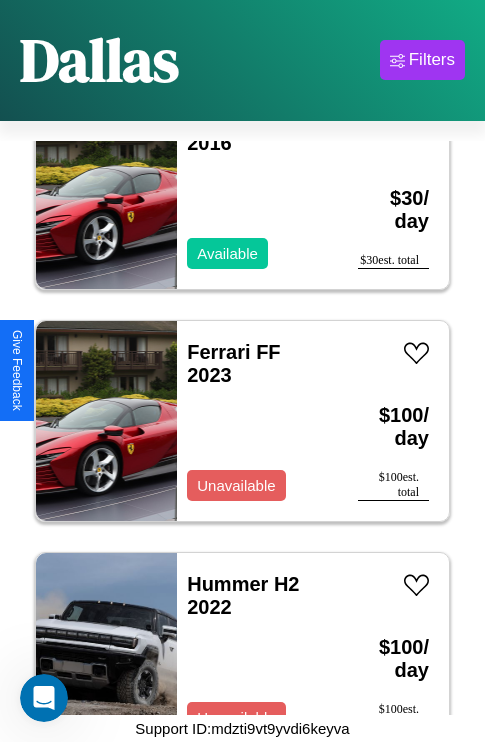 scroll, scrollTop: 2627, scrollLeft: 0, axis: vertical 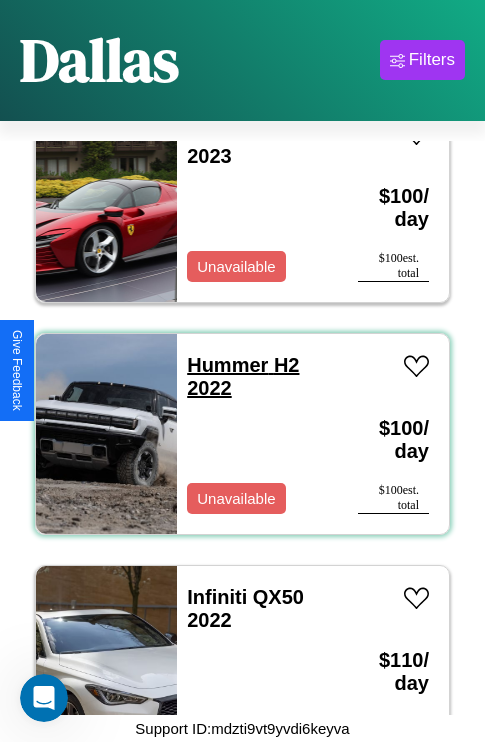 click on "Hummer   H2   2022" at bounding box center (243, 376) 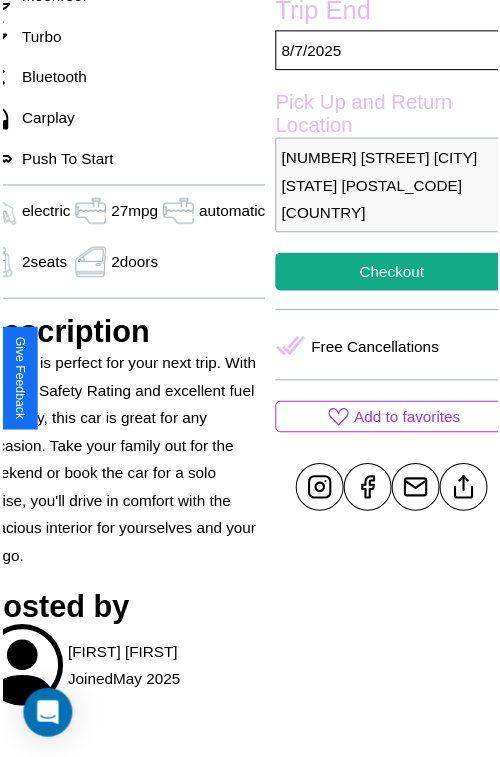 scroll, scrollTop: 641, scrollLeft: 96, axis: both 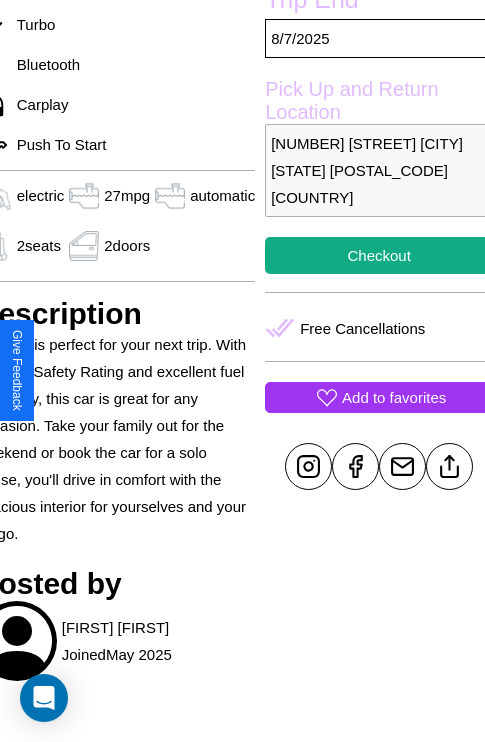 click on "Add to favorites" at bounding box center (394, 397) 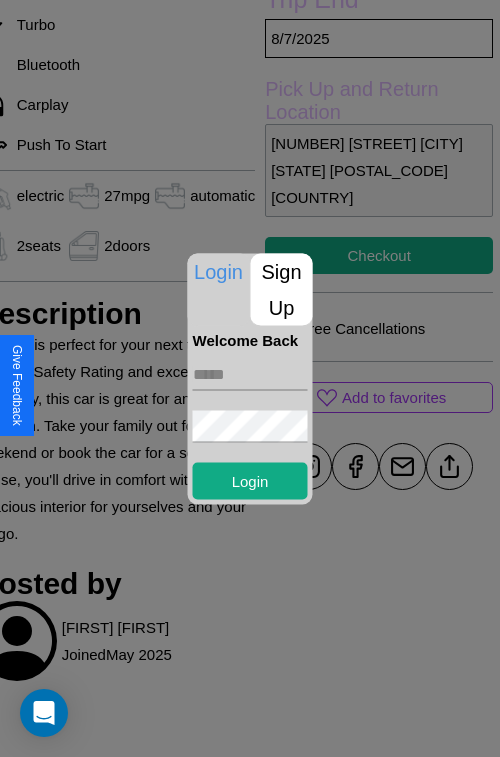click on "Sign Up" at bounding box center (282, 289) 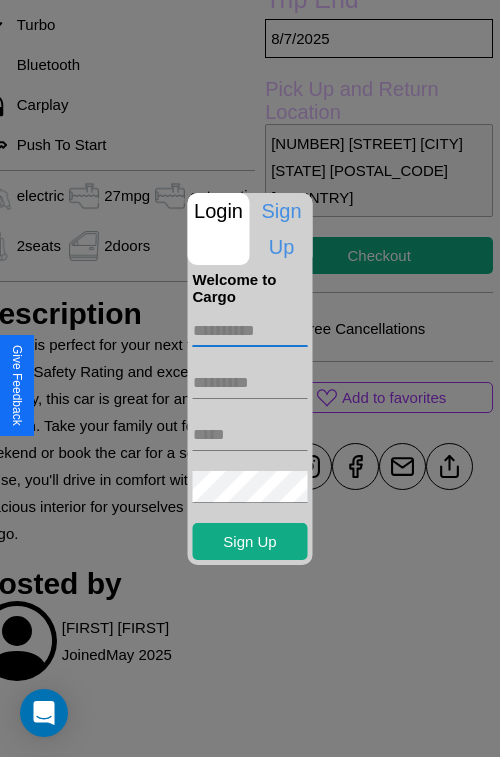 click at bounding box center [250, 331] 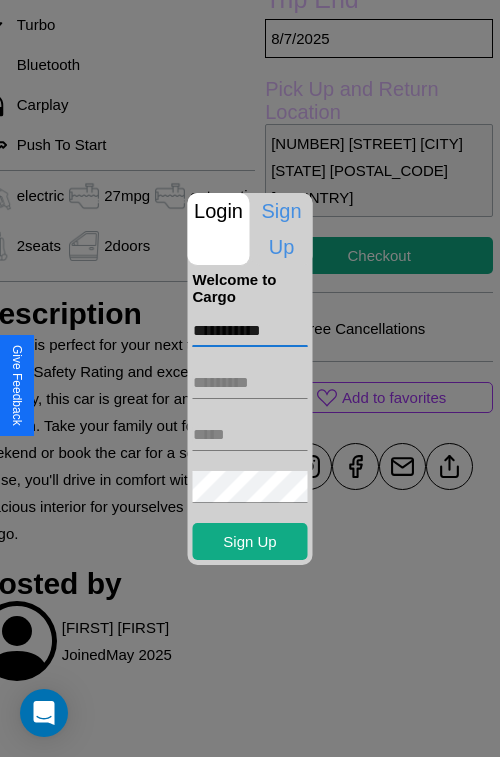 type on "**********" 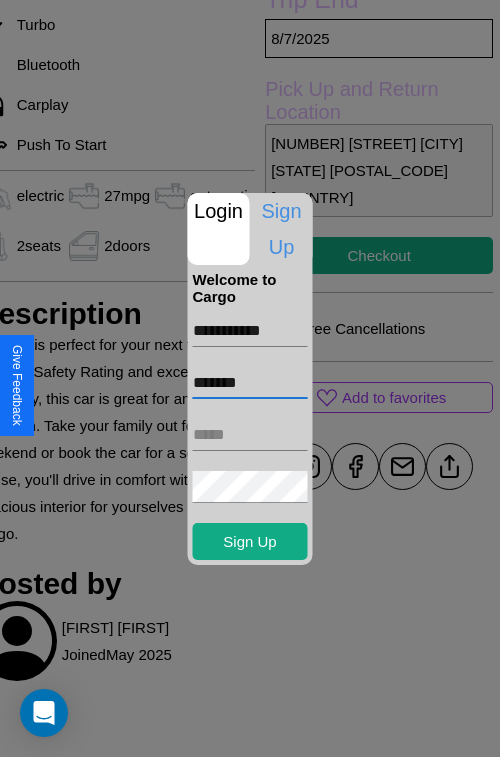 type on "*******" 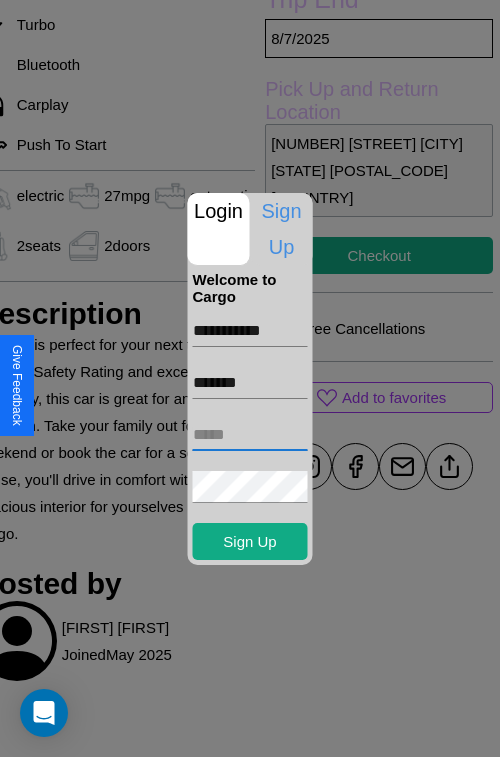 click at bounding box center [250, 435] 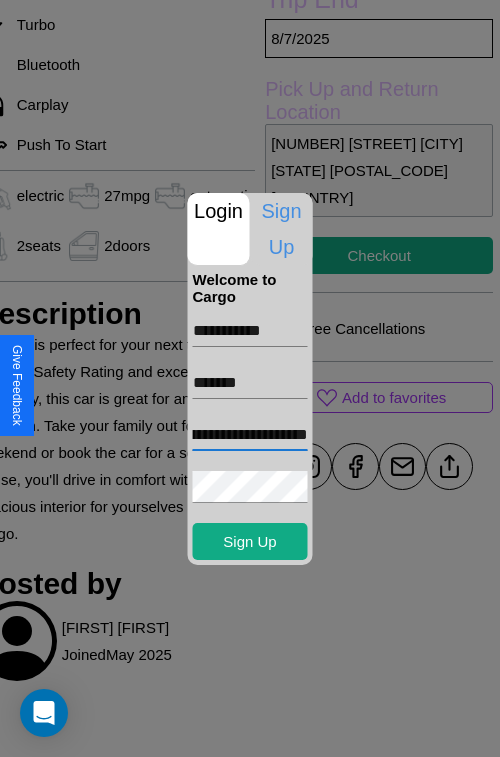 scroll, scrollTop: 0, scrollLeft: 121, axis: horizontal 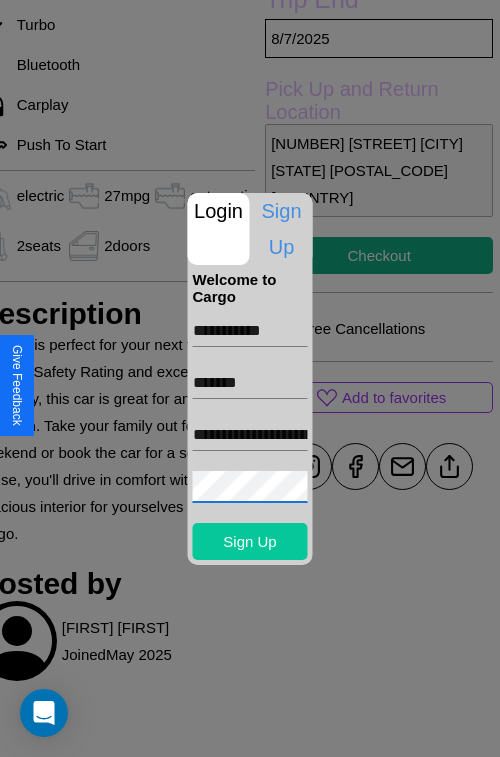 click on "Sign Up" at bounding box center [250, 541] 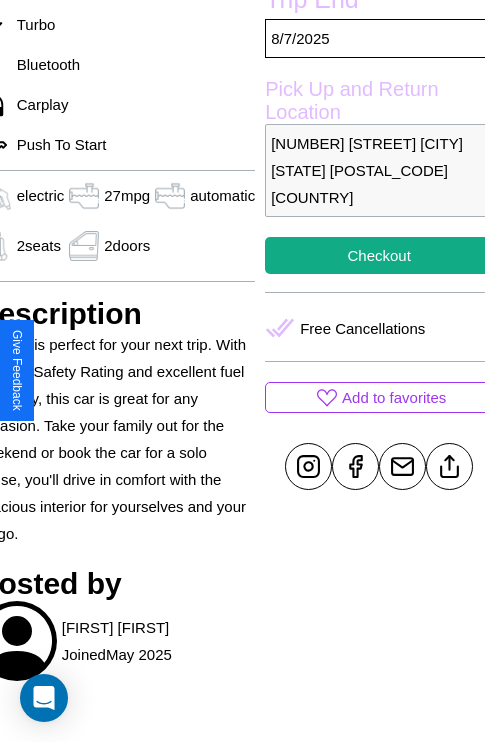 scroll, scrollTop: 641, scrollLeft: 96, axis: both 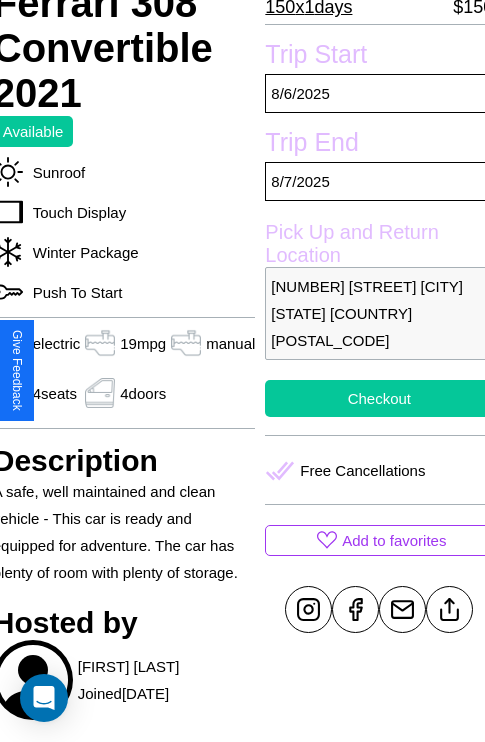 click on "Checkout" at bounding box center (379, 398) 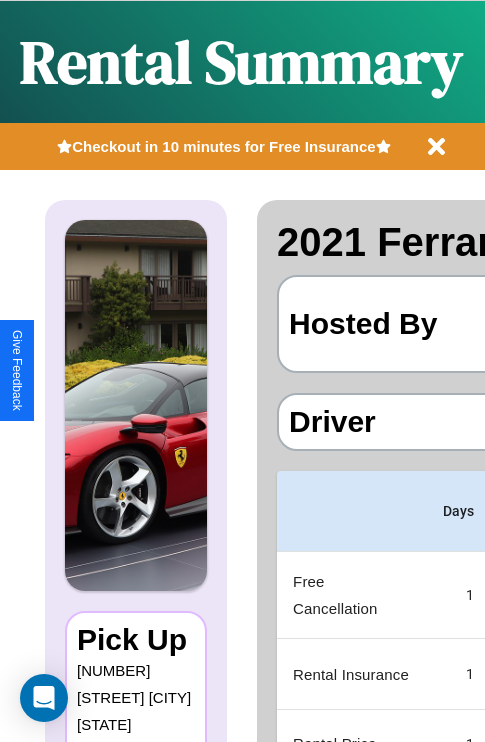 scroll, scrollTop: 0, scrollLeft: 378, axis: horizontal 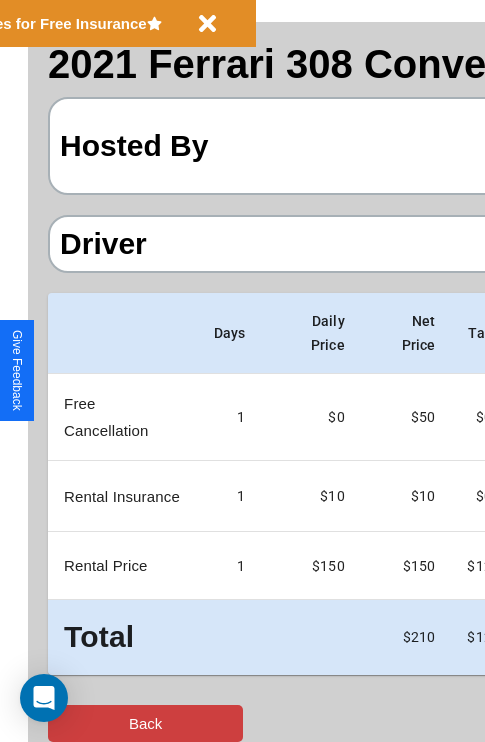 click on "Back" at bounding box center (145, 723) 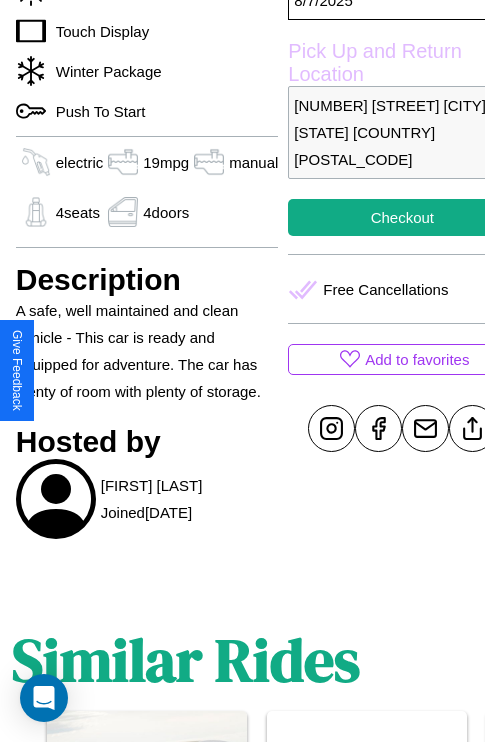 scroll, scrollTop: 669, scrollLeft: 60, axis: both 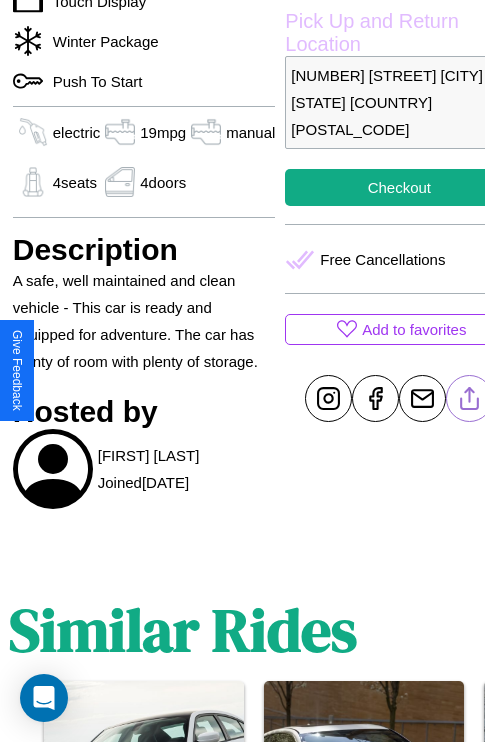 click 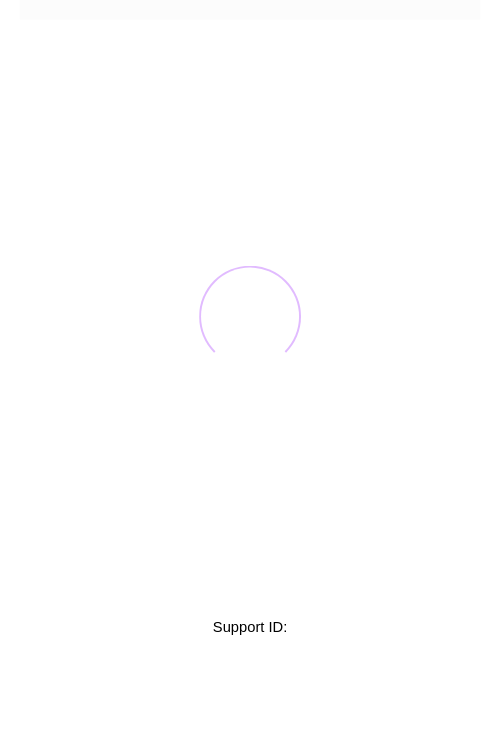 scroll, scrollTop: 0, scrollLeft: 0, axis: both 